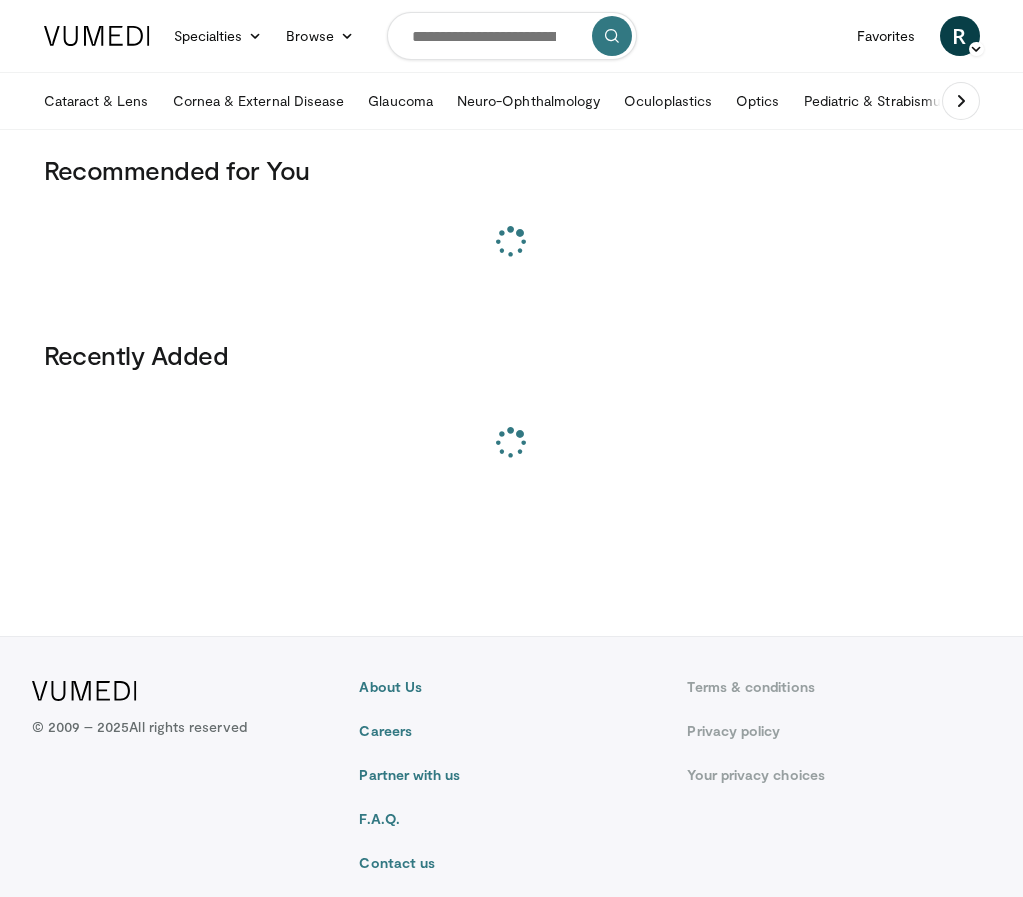 scroll, scrollTop: 0, scrollLeft: 0, axis: both 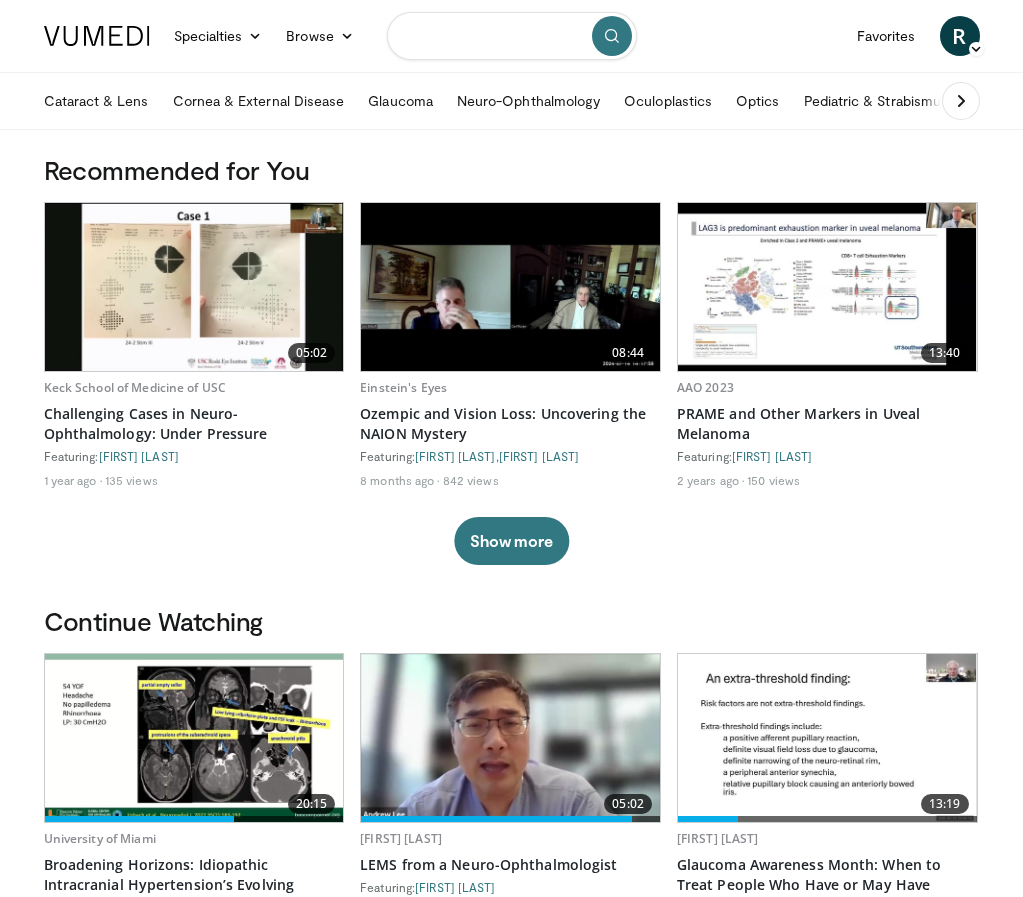 click at bounding box center [512, 36] 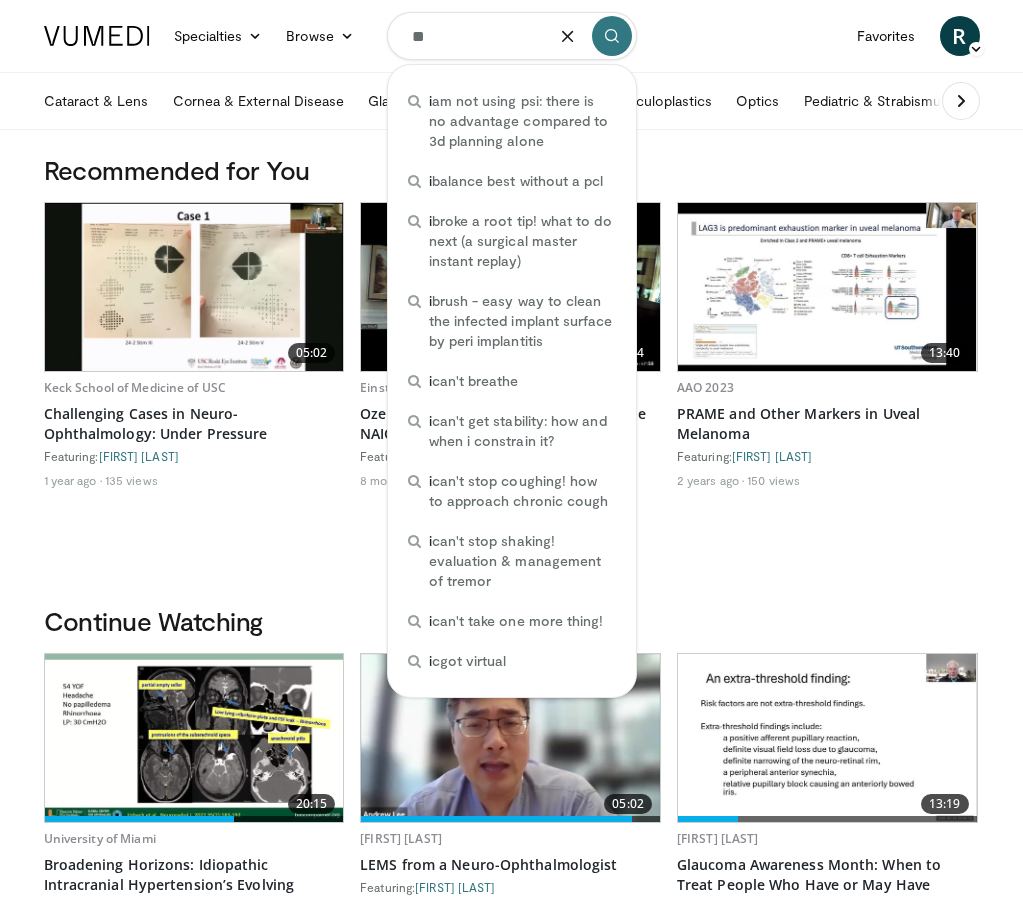 type on "***" 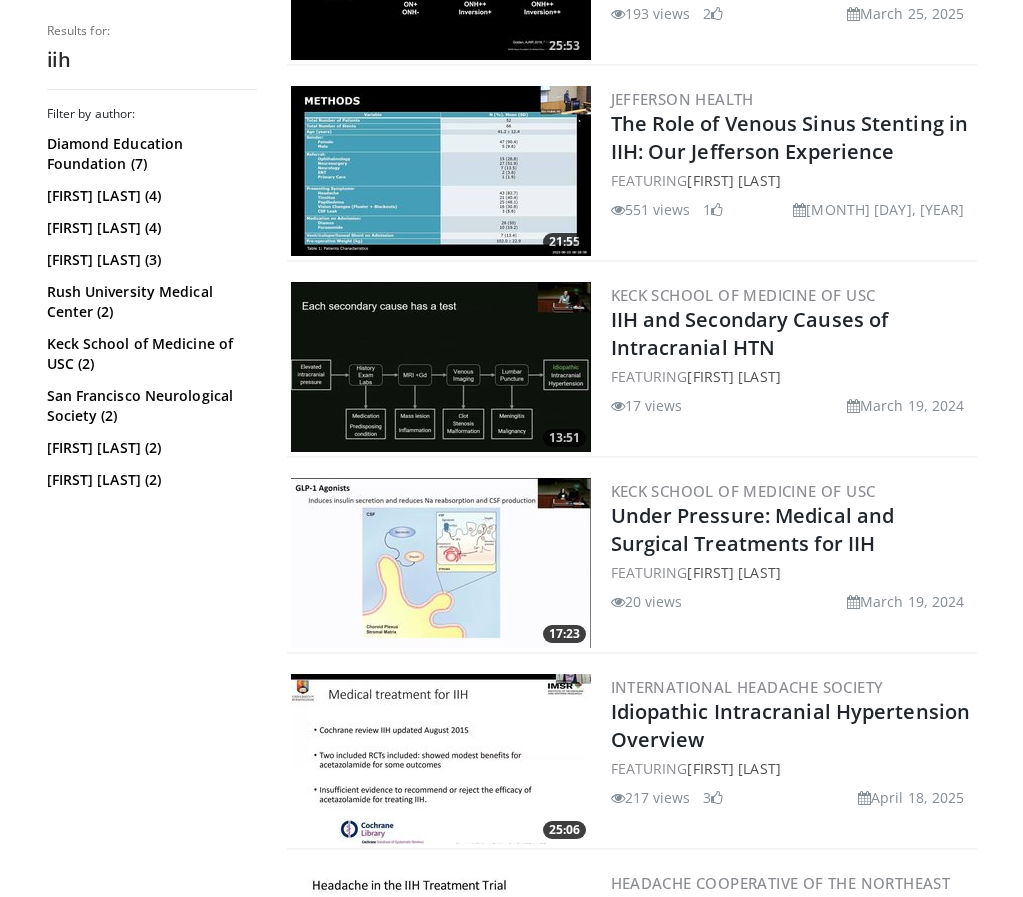 scroll, scrollTop: 0, scrollLeft: 0, axis: both 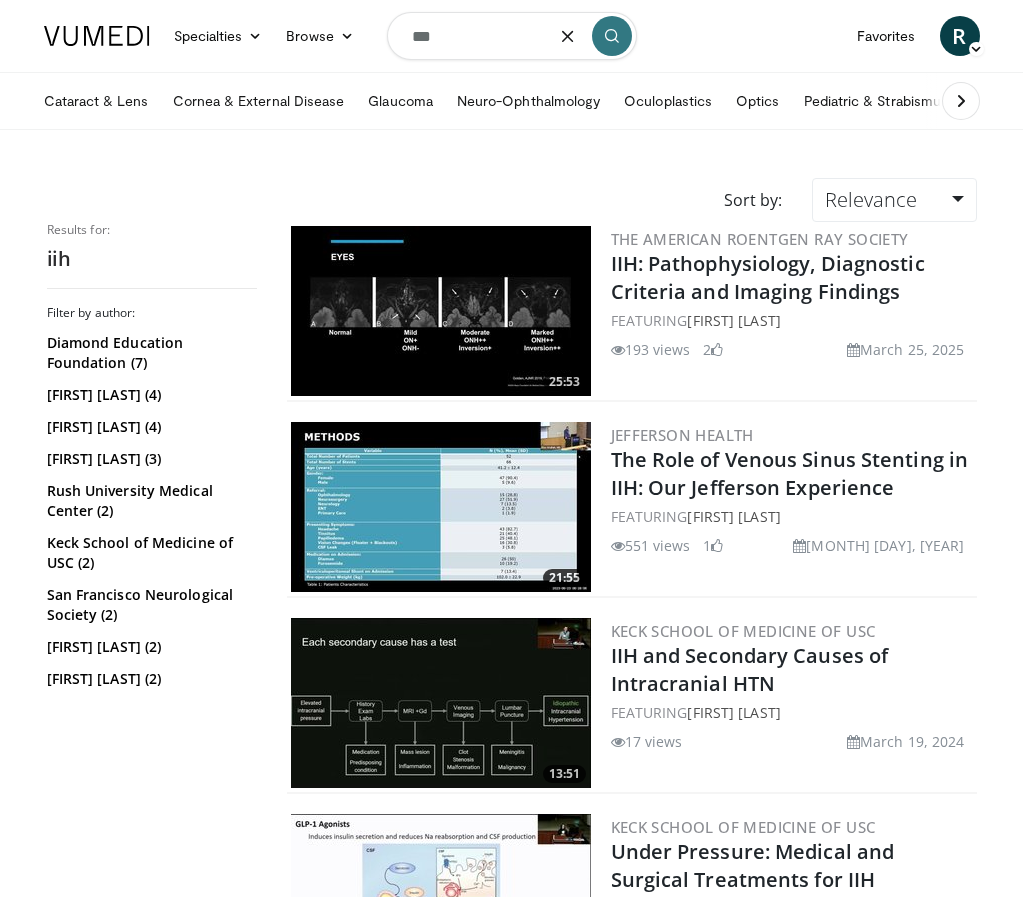 click on "***" at bounding box center [512, 36] 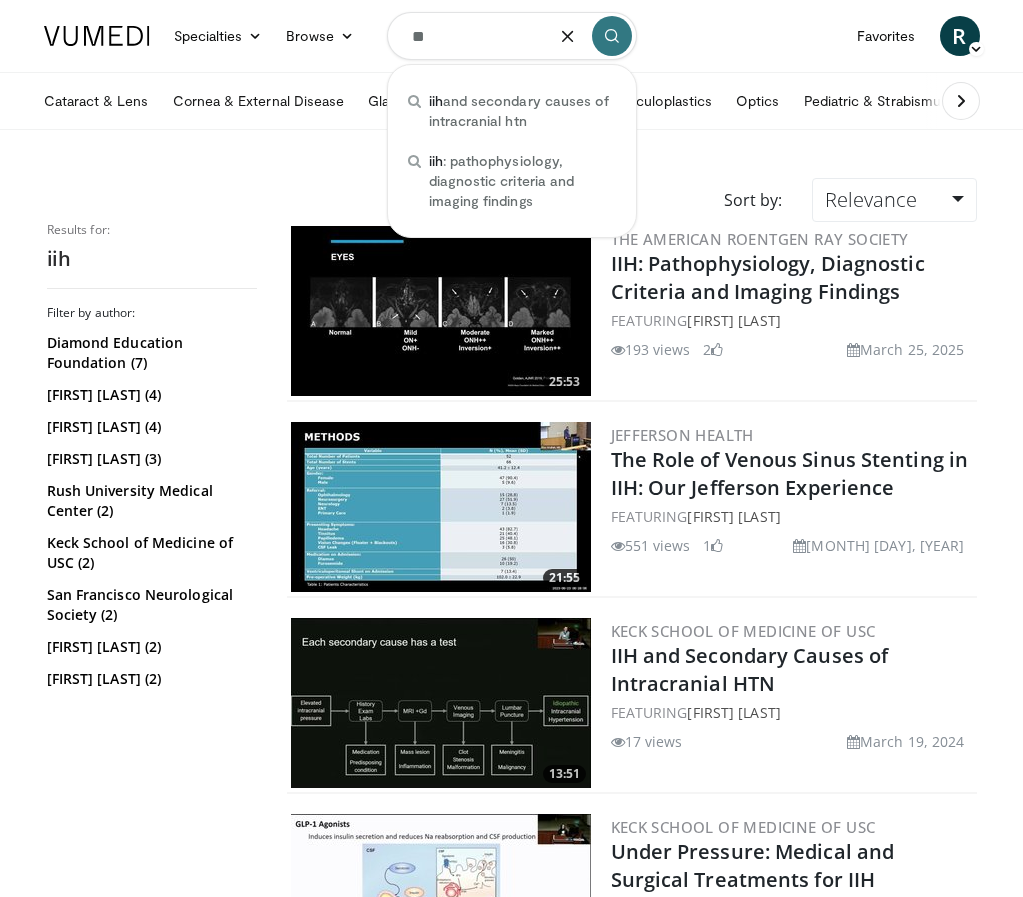 type on "*" 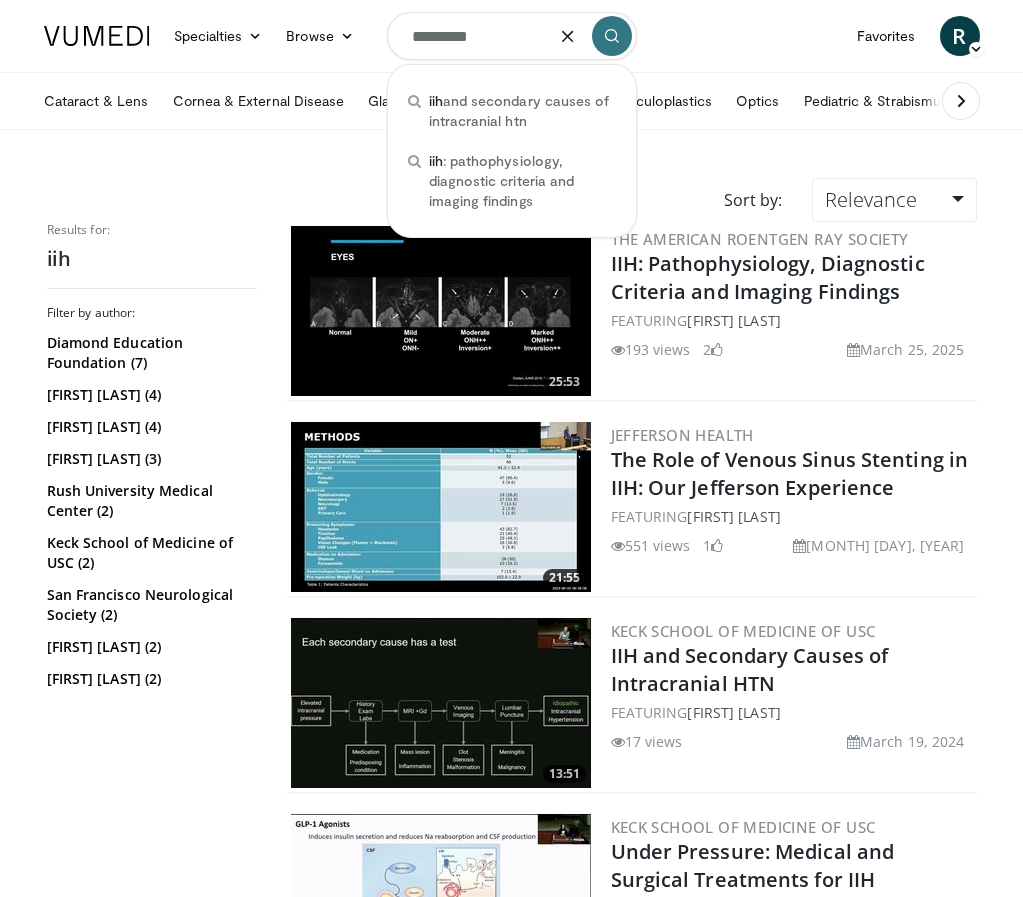 type on "**********" 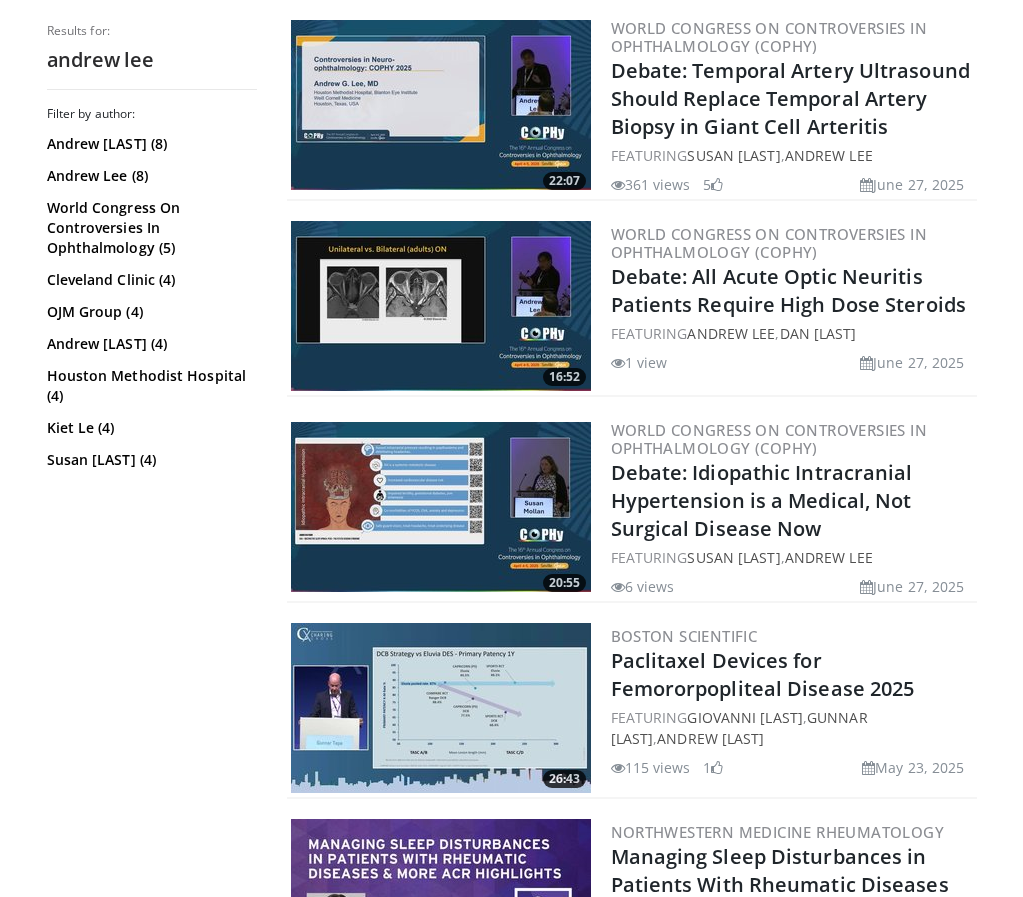 scroll, scrollTop: 1619, scrollLeft: 0, axis: vertical 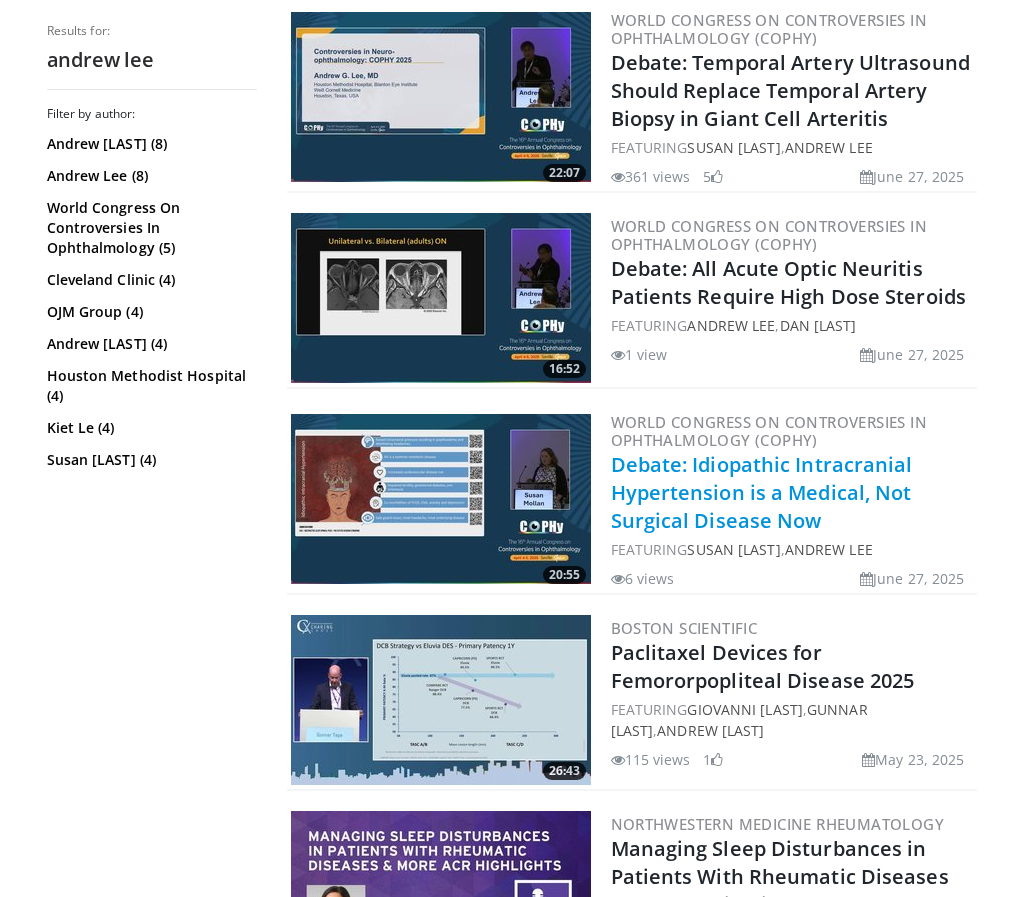 click on "Debate: Idiopathic Intracranial Hypertension is a Medical, Not Surgical Disease Now" at bounding box center (762, 492) 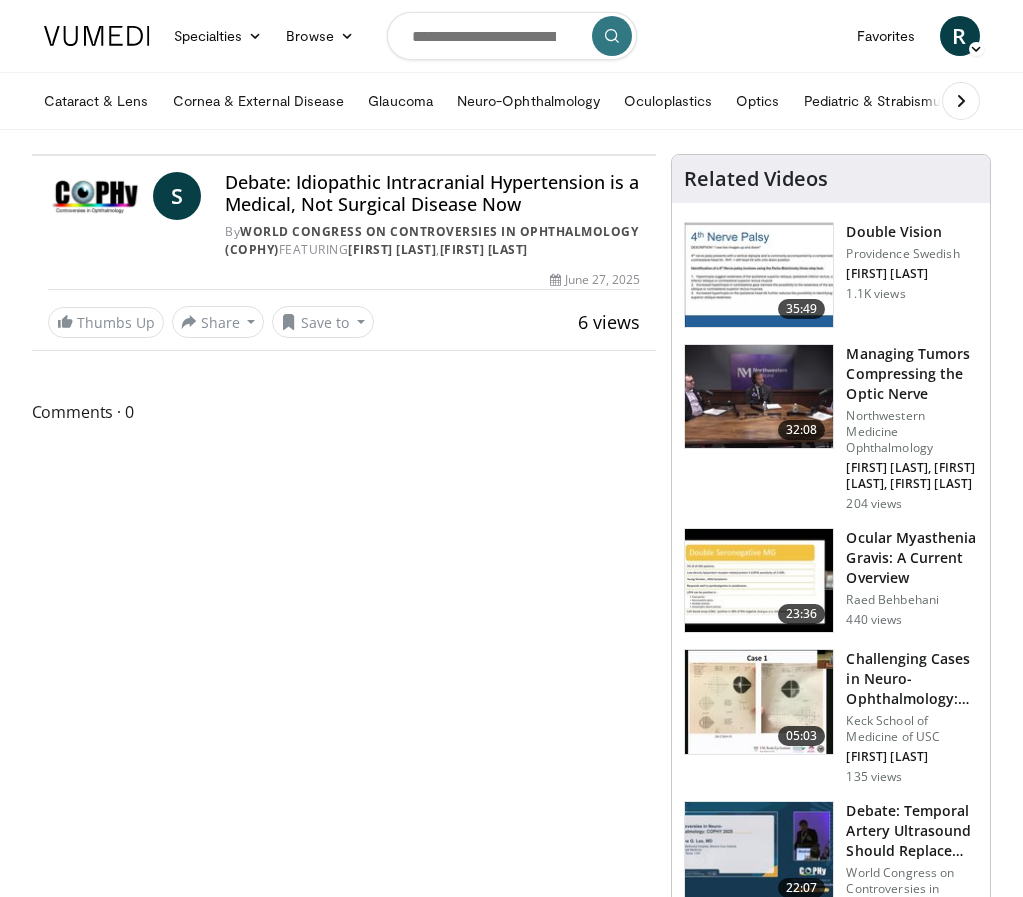 scroll, scrollTop: 0, scrollLeft: 0, axis: both 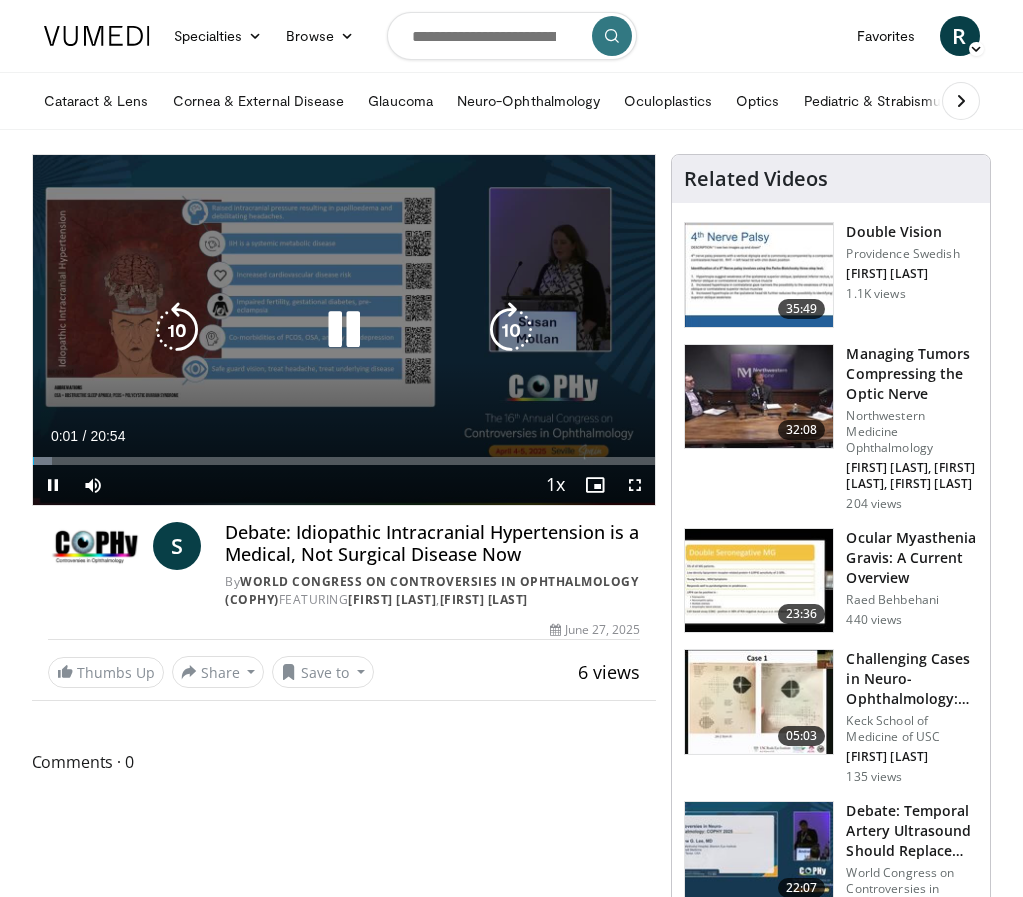 click at bounding box center [344, 330] 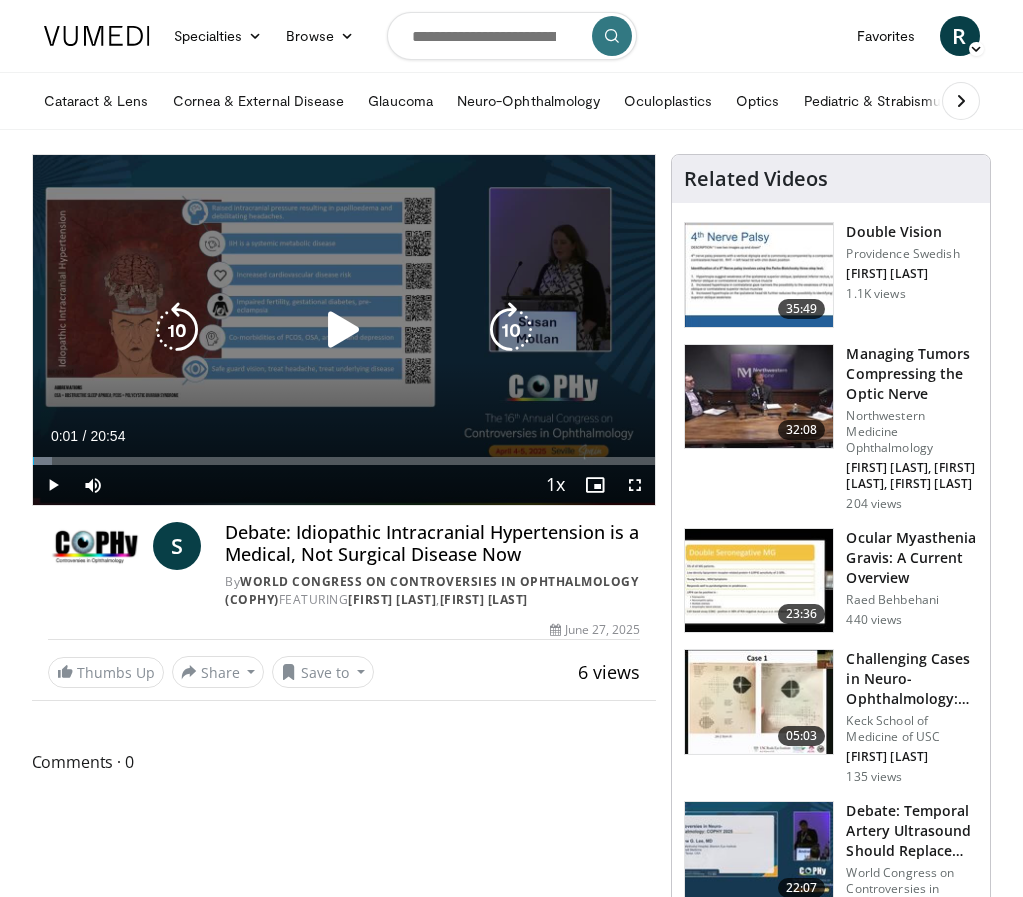 click on "10 seconds
Tap to unmute" at bounding box center (344, 330) 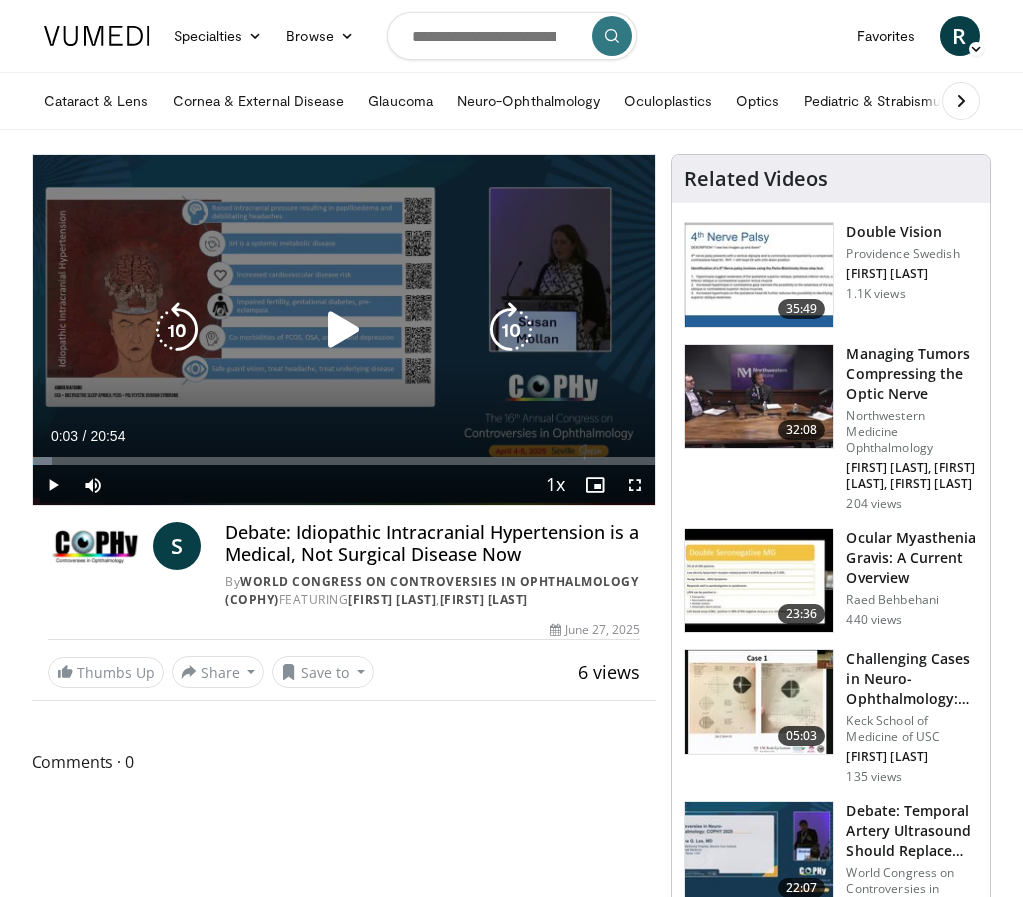click at bounding box center [344, 330] 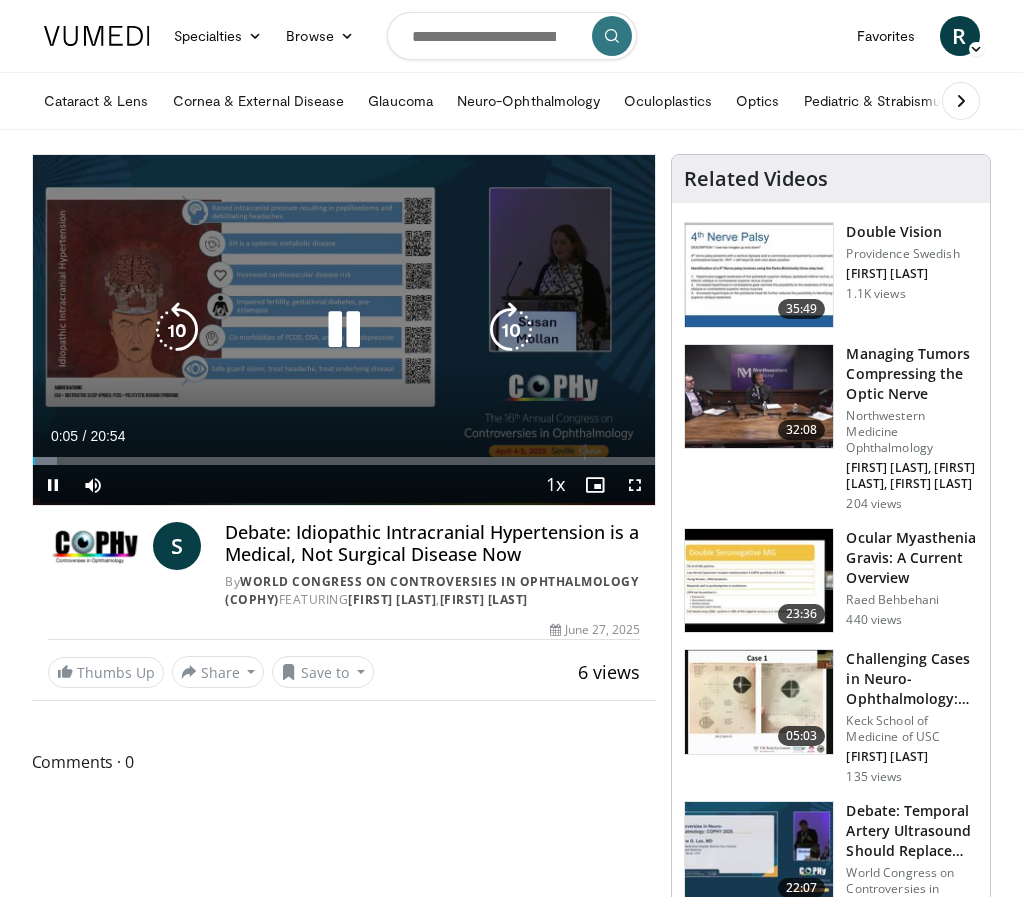 click at bounding box center [344, 330] 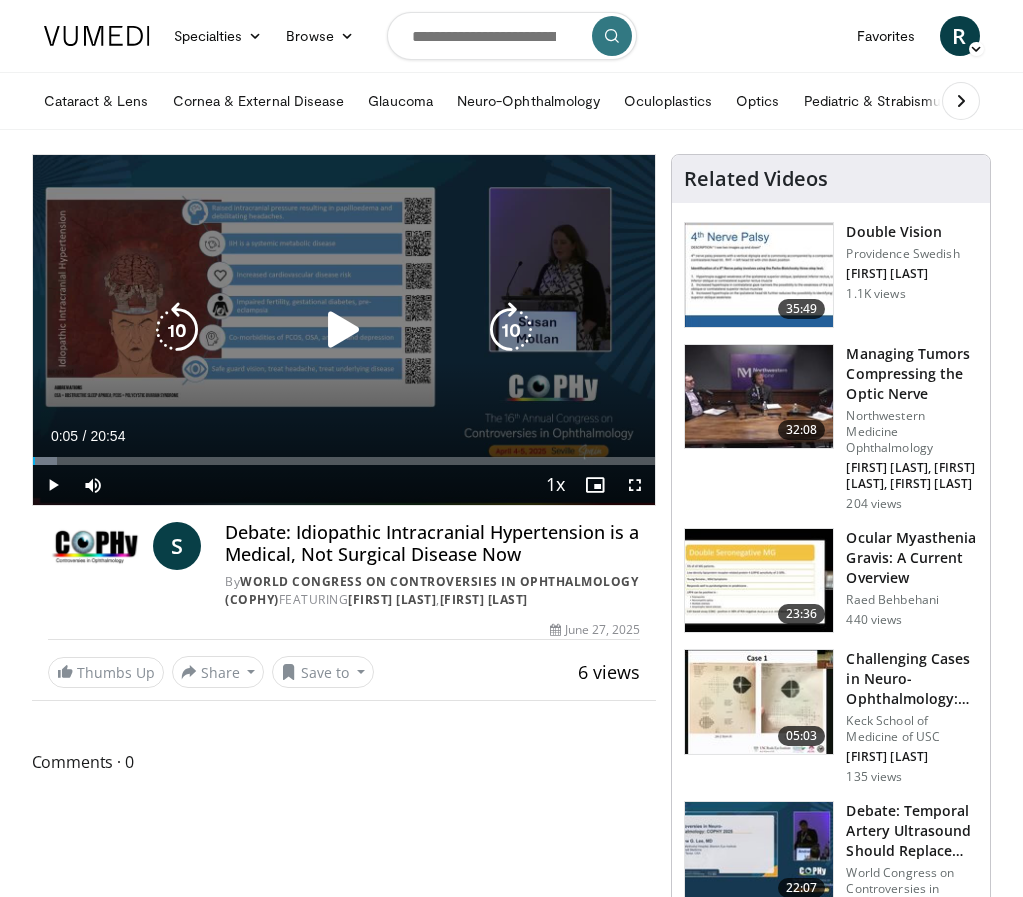 click at bounding box center [344, 330] 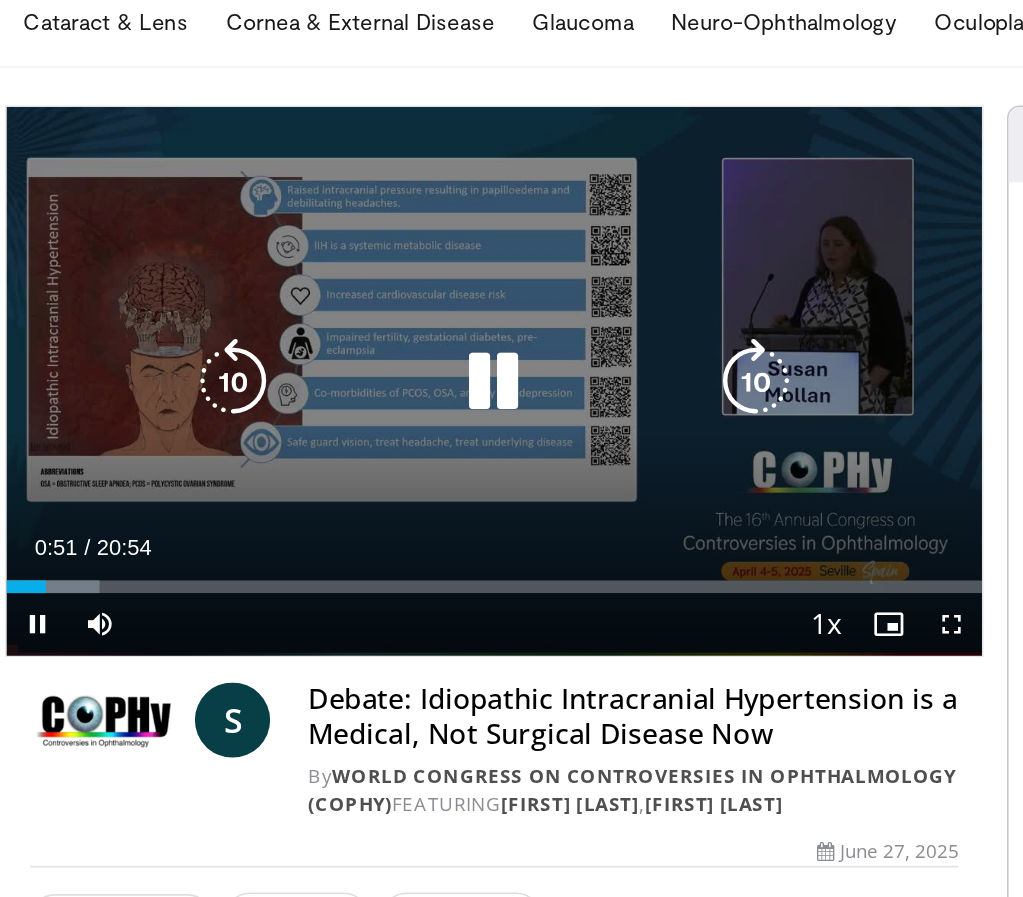 click at bounding box center [344, 330] 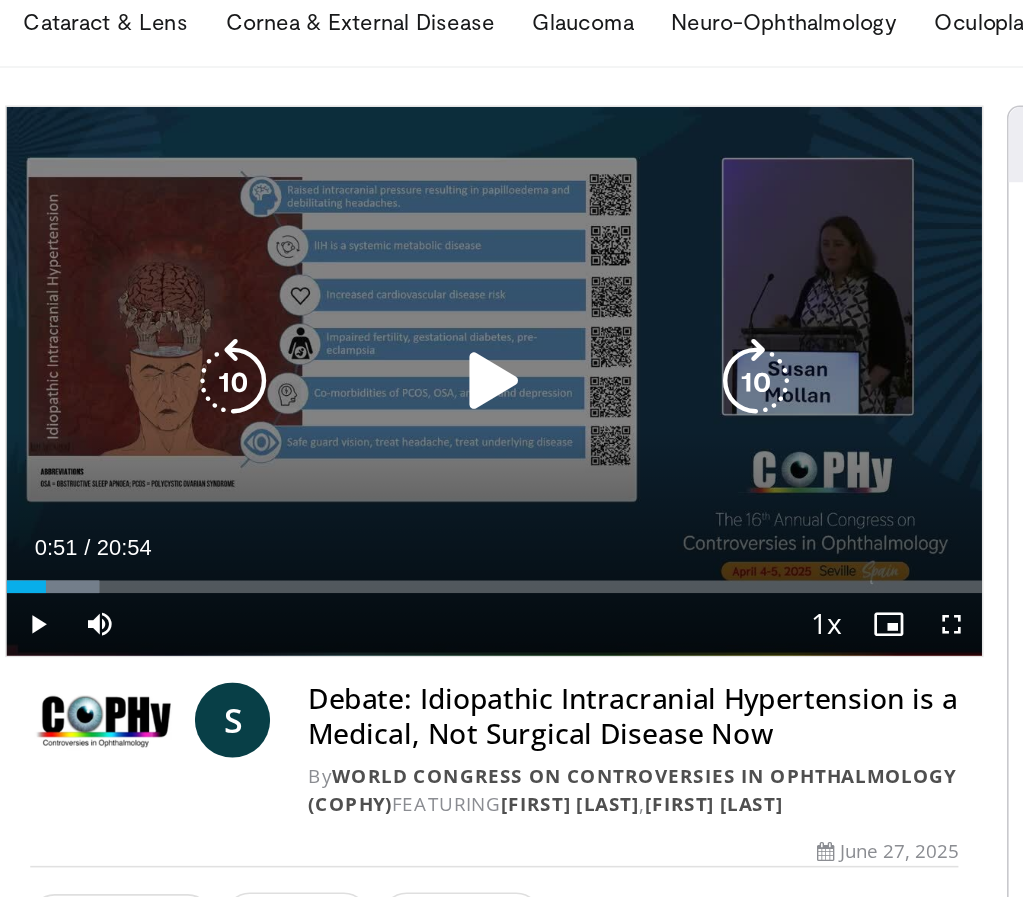click on "10 seconds
Tap to unmute" at bounding box center (344, 330) 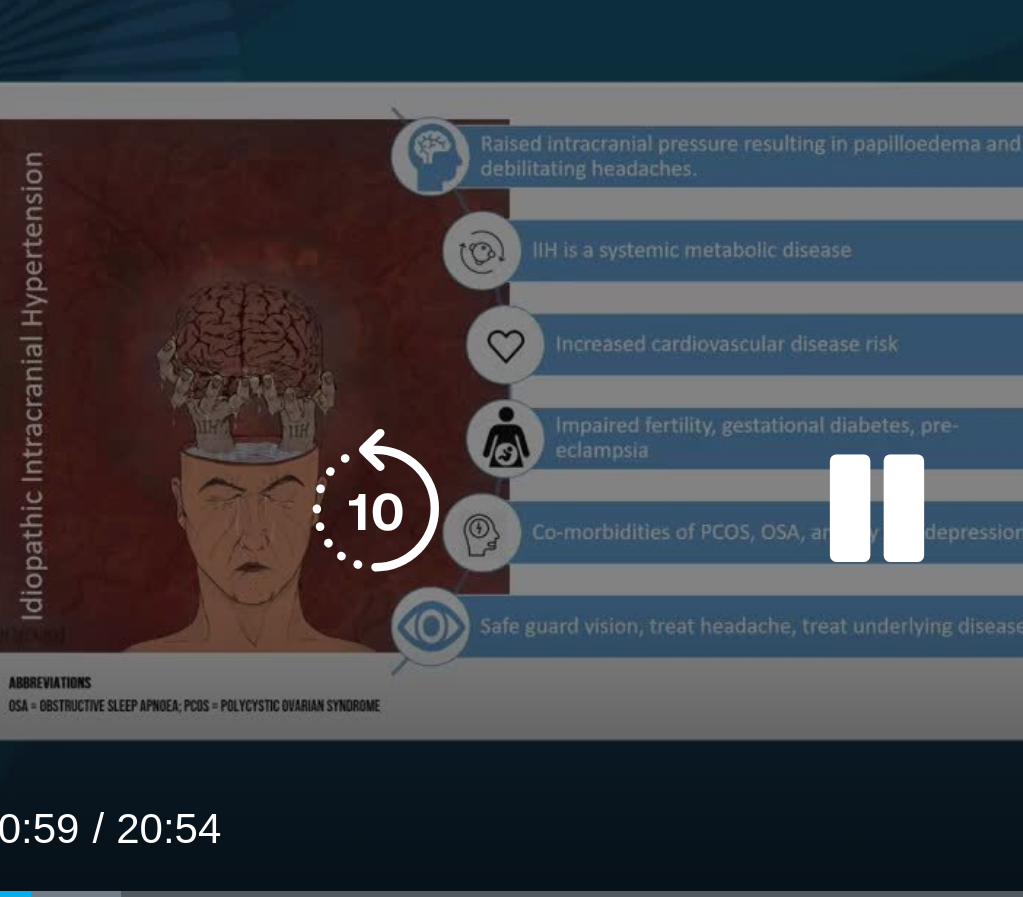 click on "10 seconds
Tap to unmute" at bounding box center [344, 330] 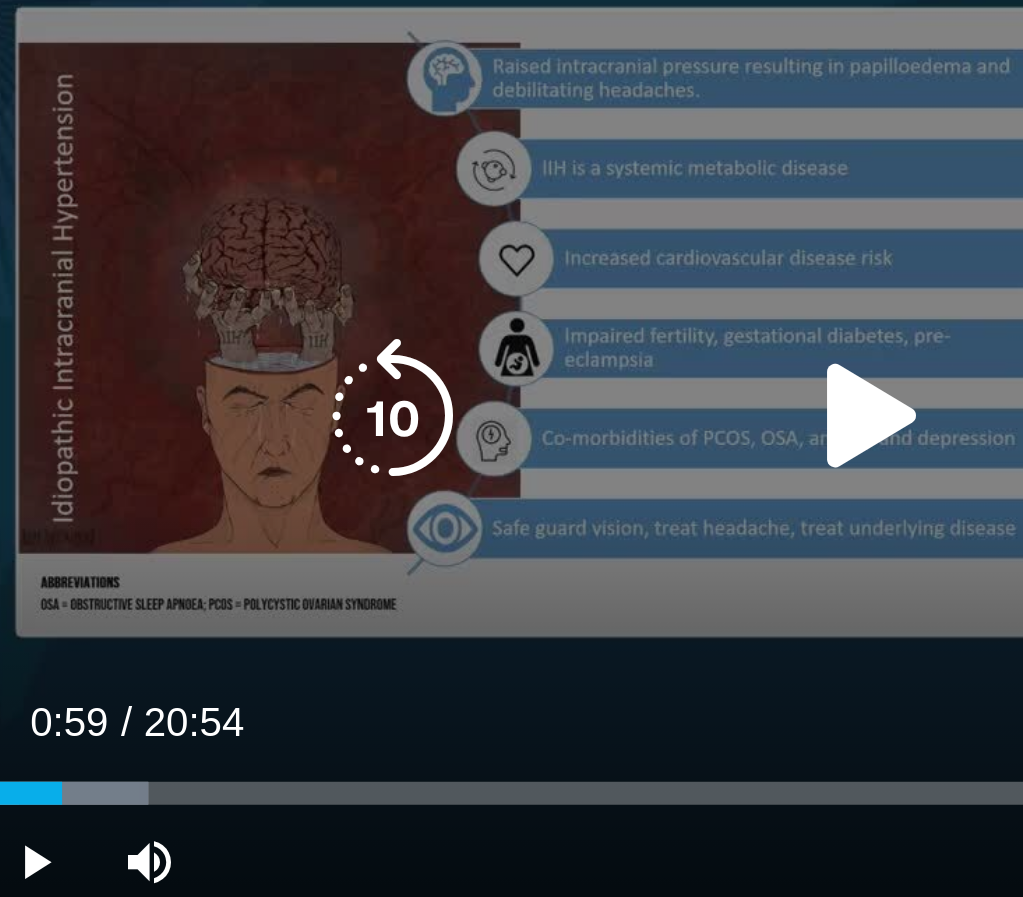 click on "10 seconds
Tap to unmute" at bounding box center (344, 330) 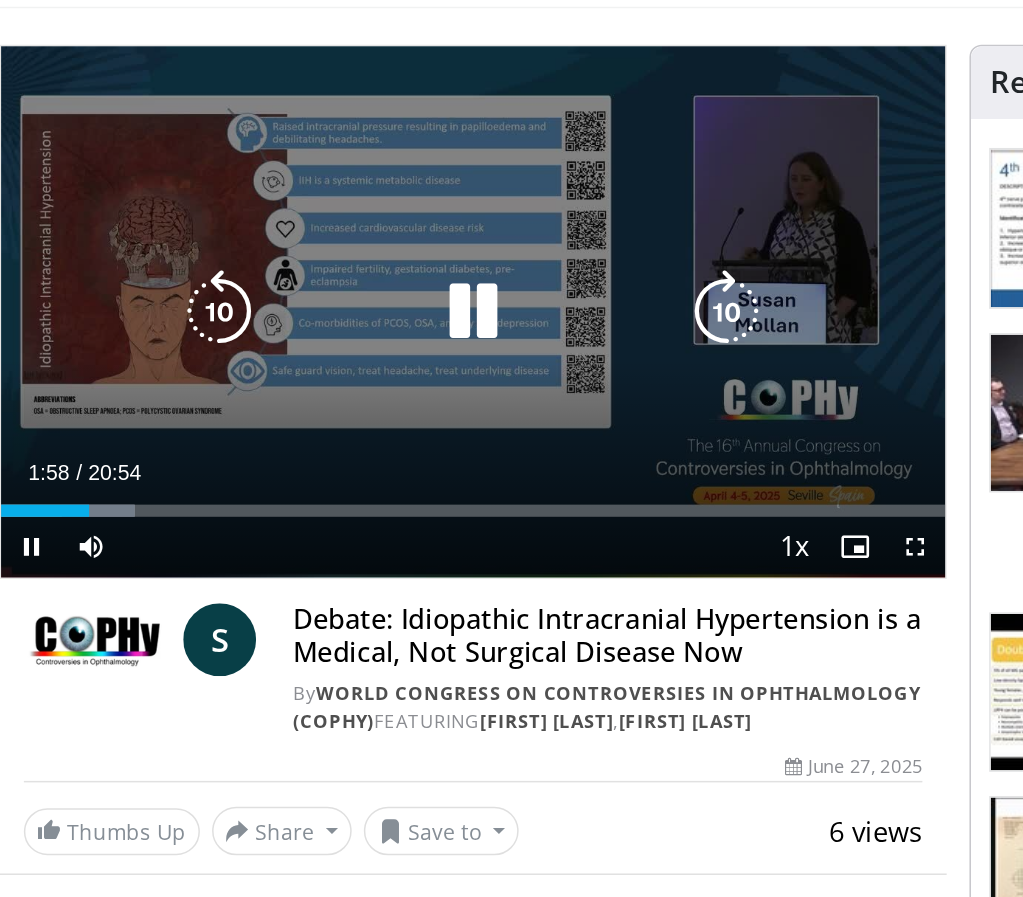 click at bounding box center [344, 330] 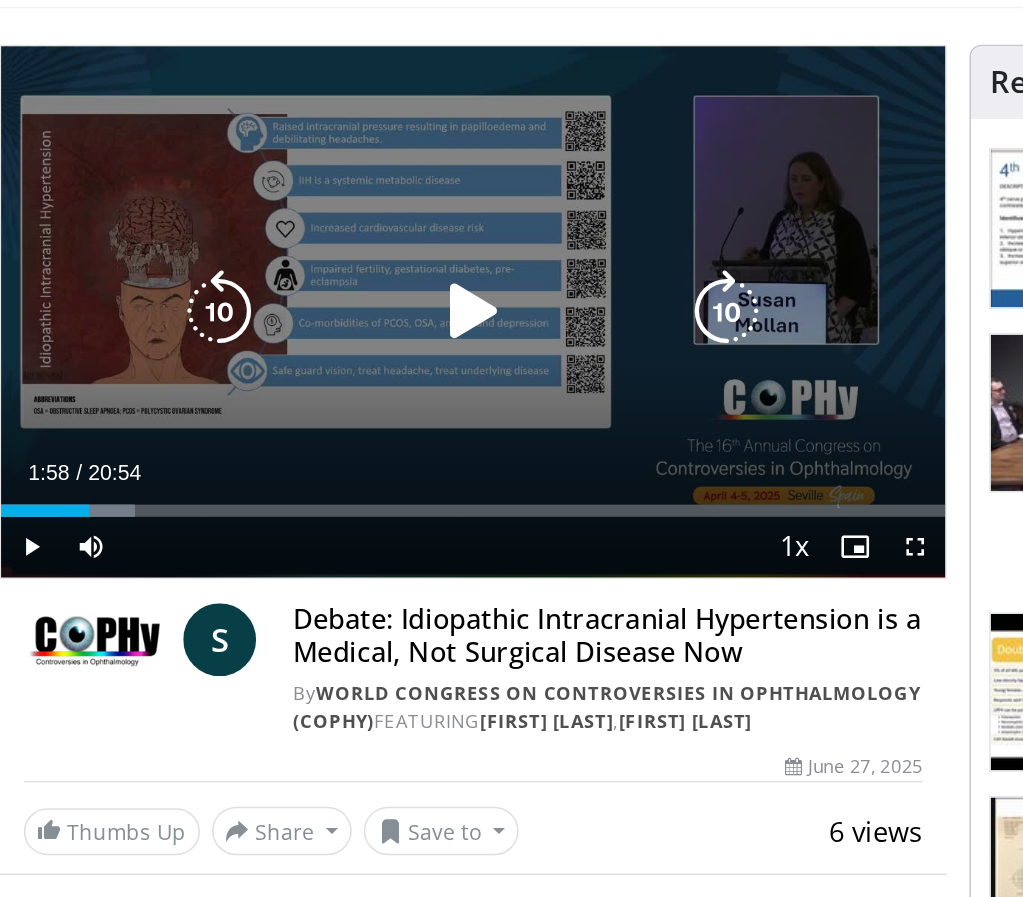 click on "10 seconds
Tap to unmute" at bounding box center [344, 330] 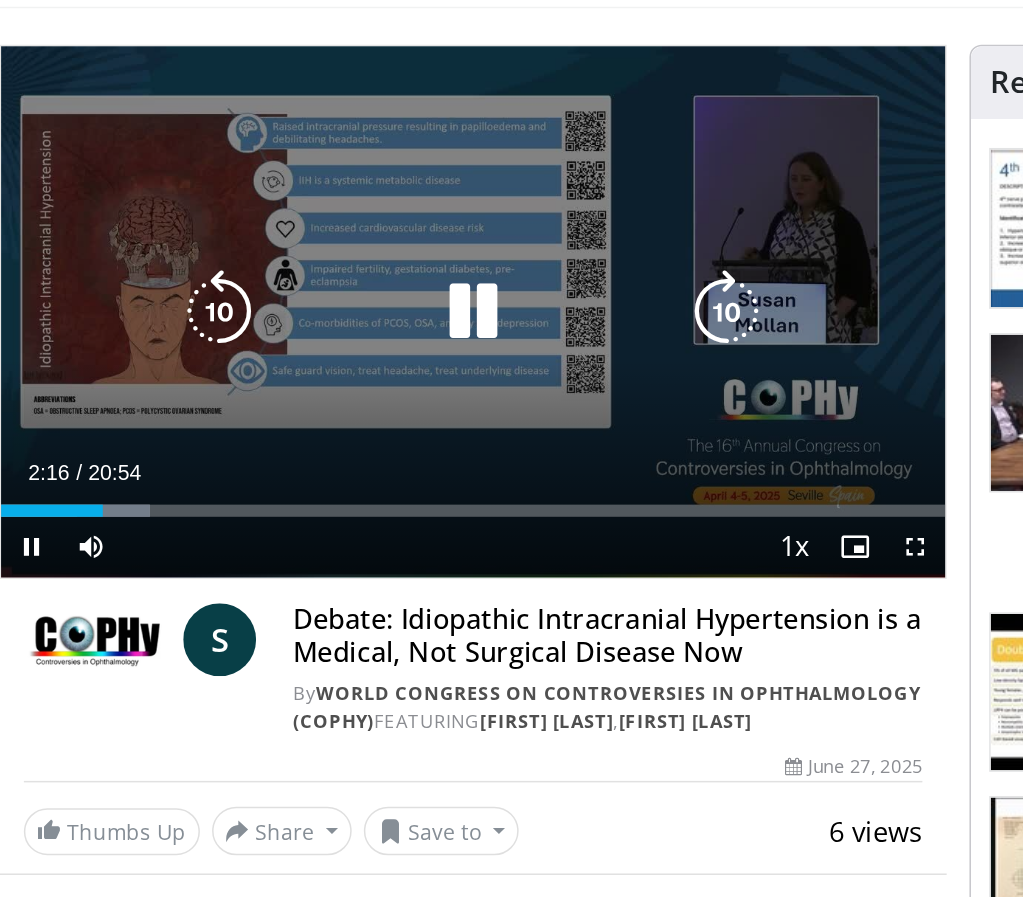 click at bounding box center [344, 330] 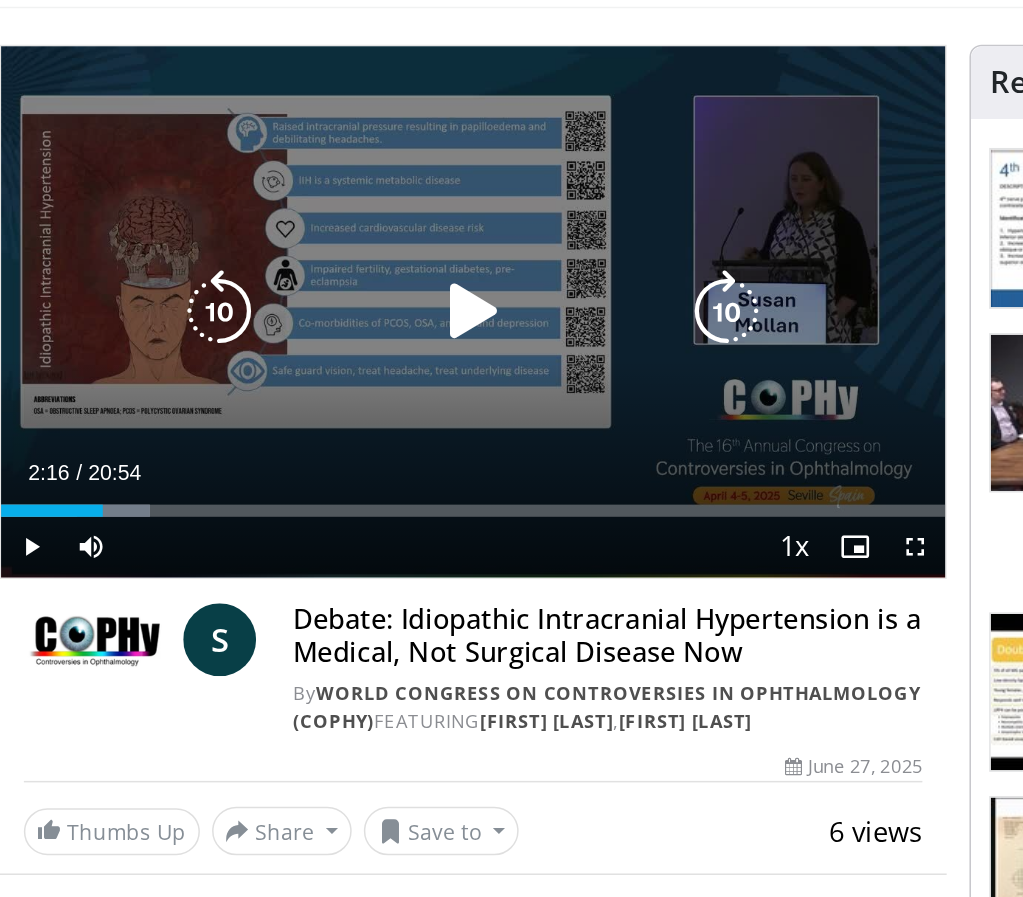 click at bounding box center (344, 330) 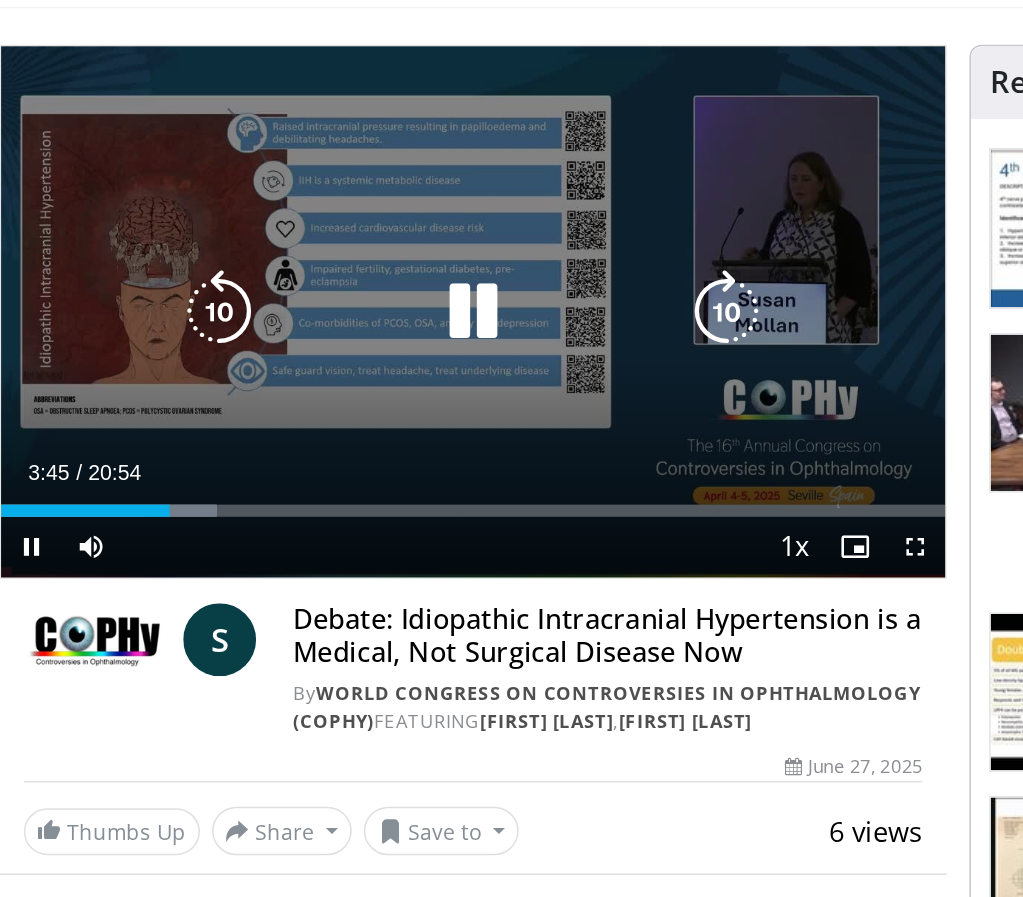 click at bounding box center (344, 330) 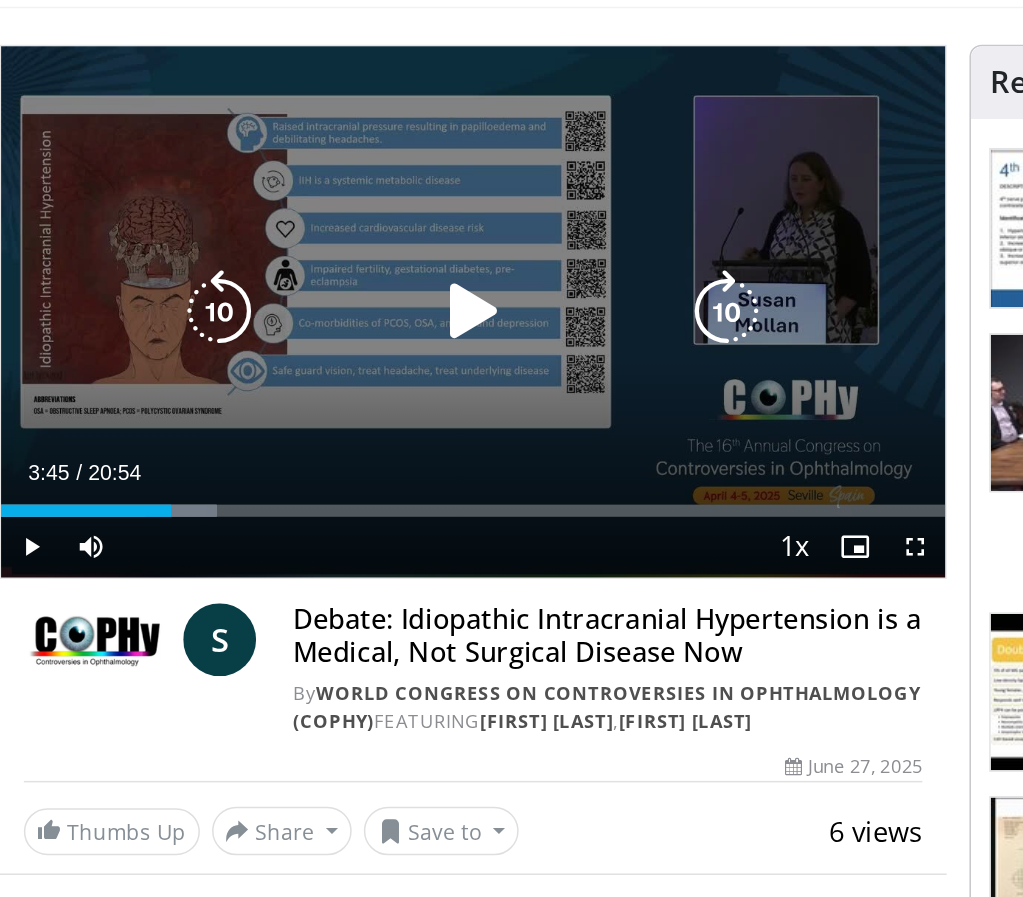 click on "10 seconds
Tap to unmute" at bounding box center [344, 330] 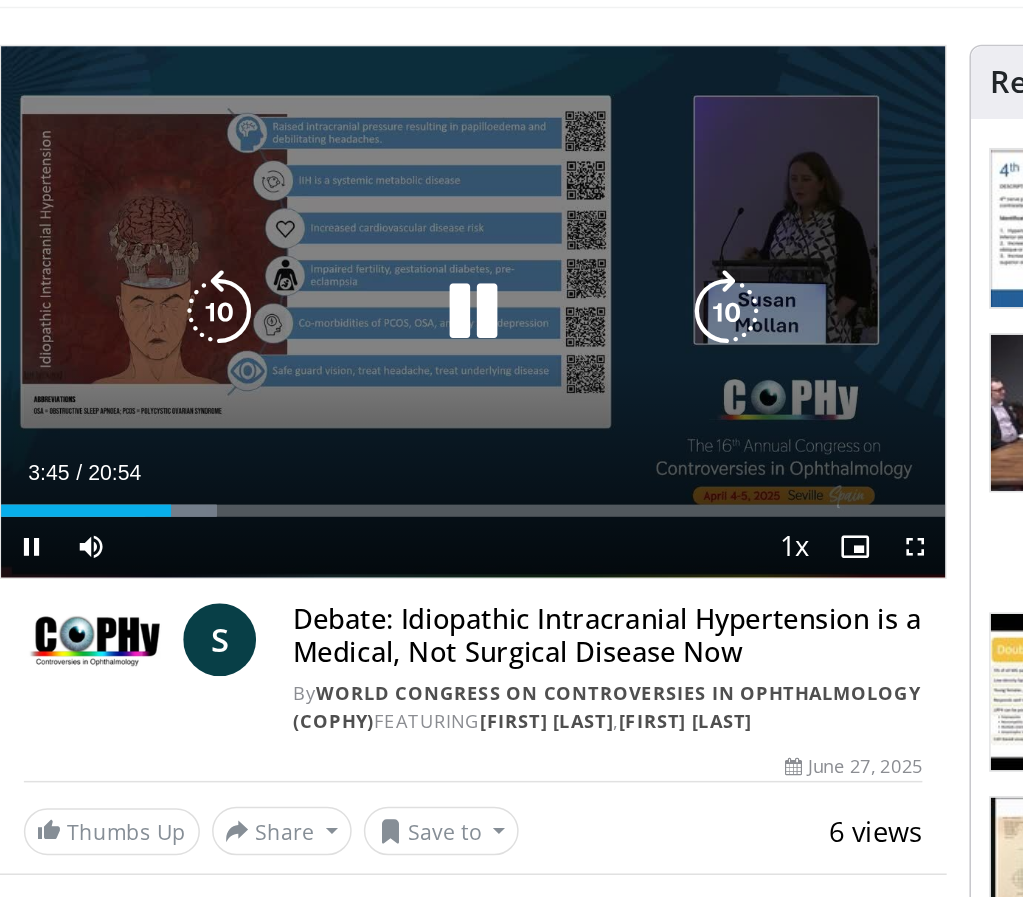 click at bounding box center [344, 330] 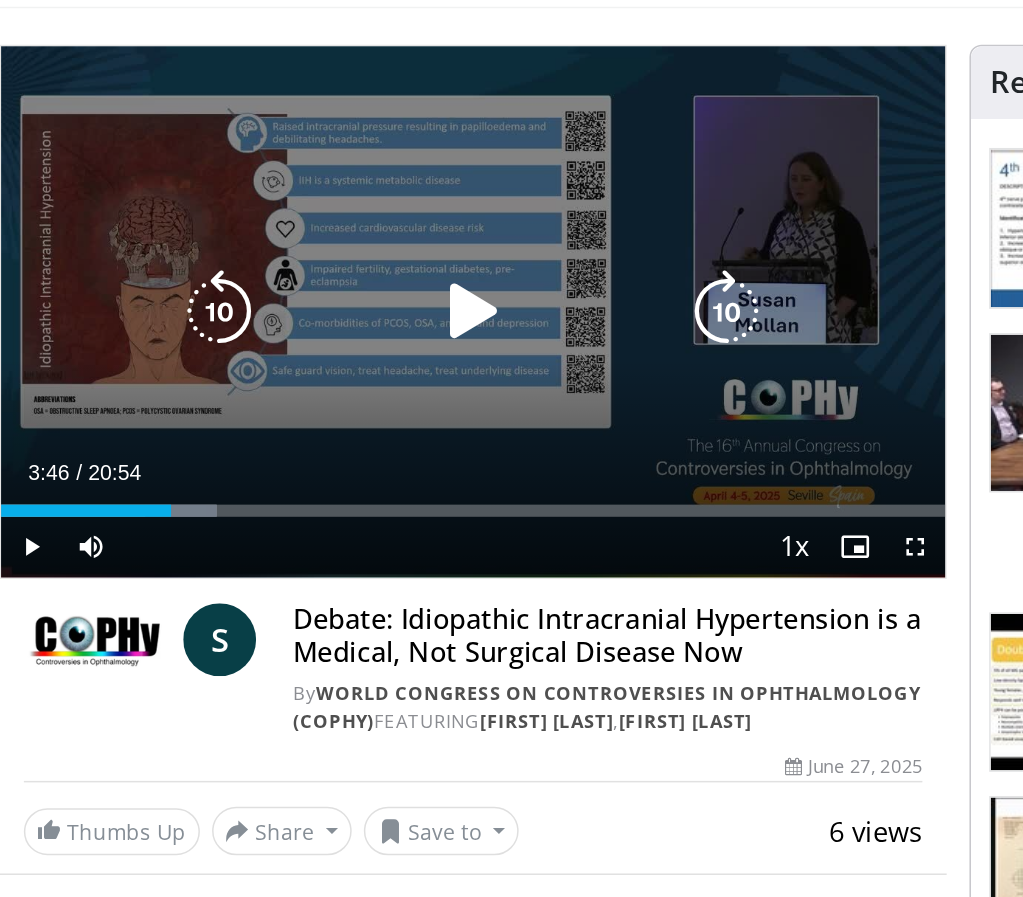 click on "10 seconds
Tap to unmute" at bounding box center [344, 330] 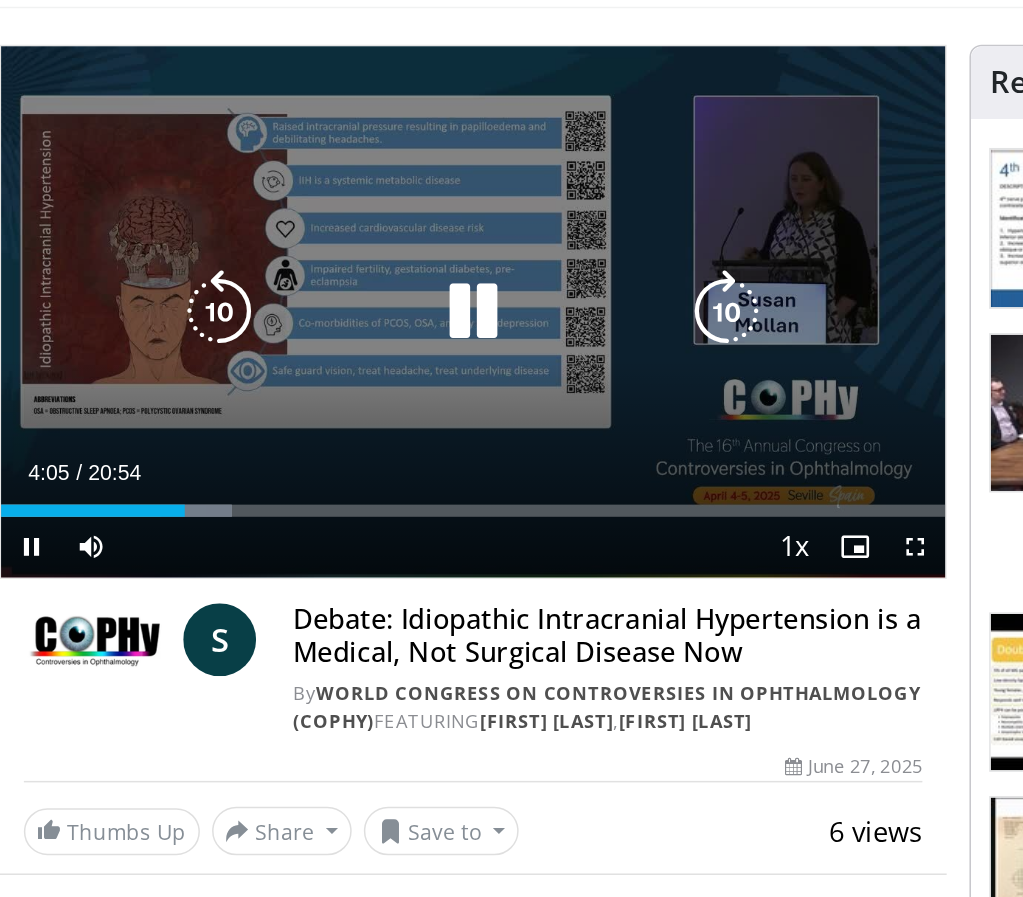 click at bounding box center (344, 330) 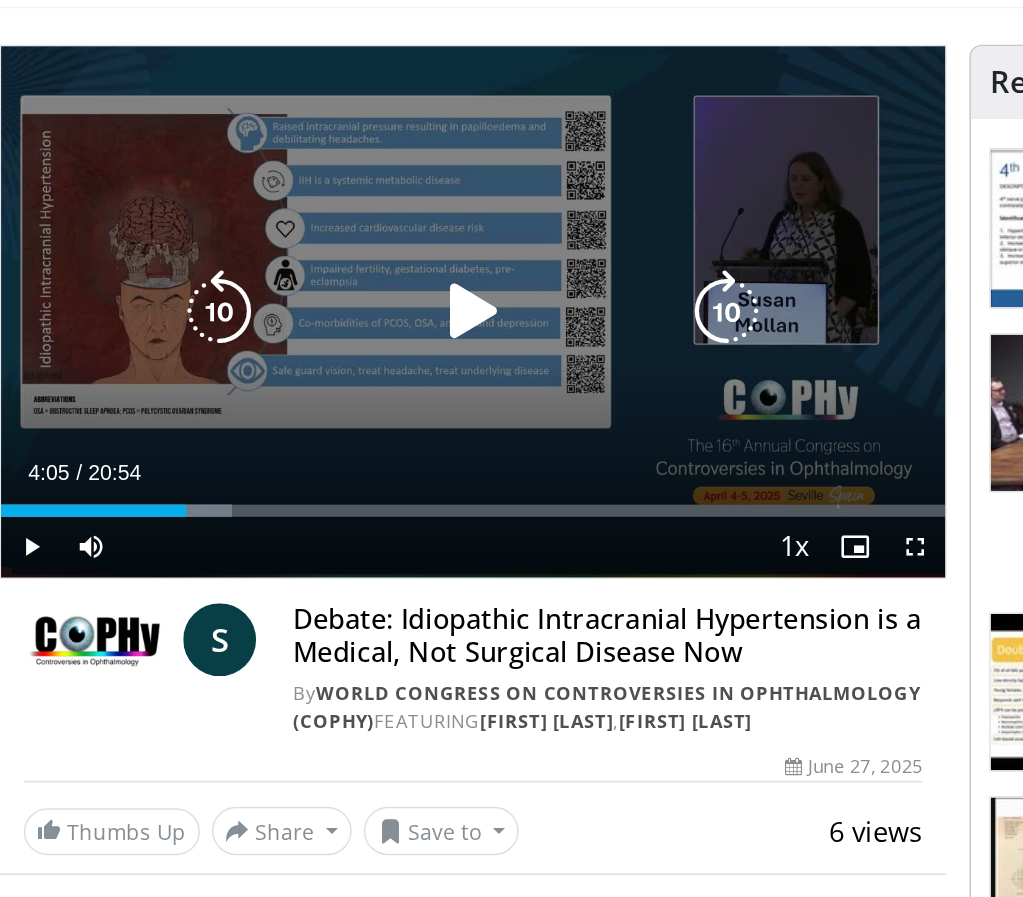 click at bounding box center (344, 330) 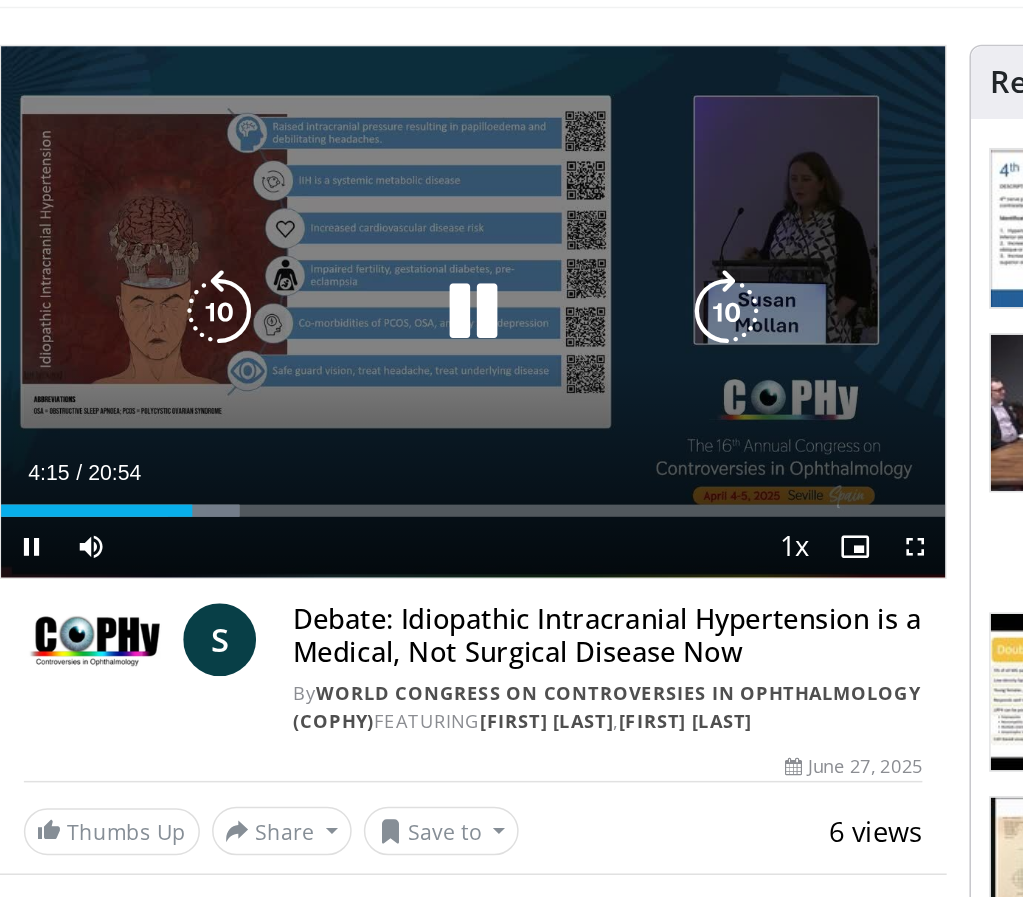 type 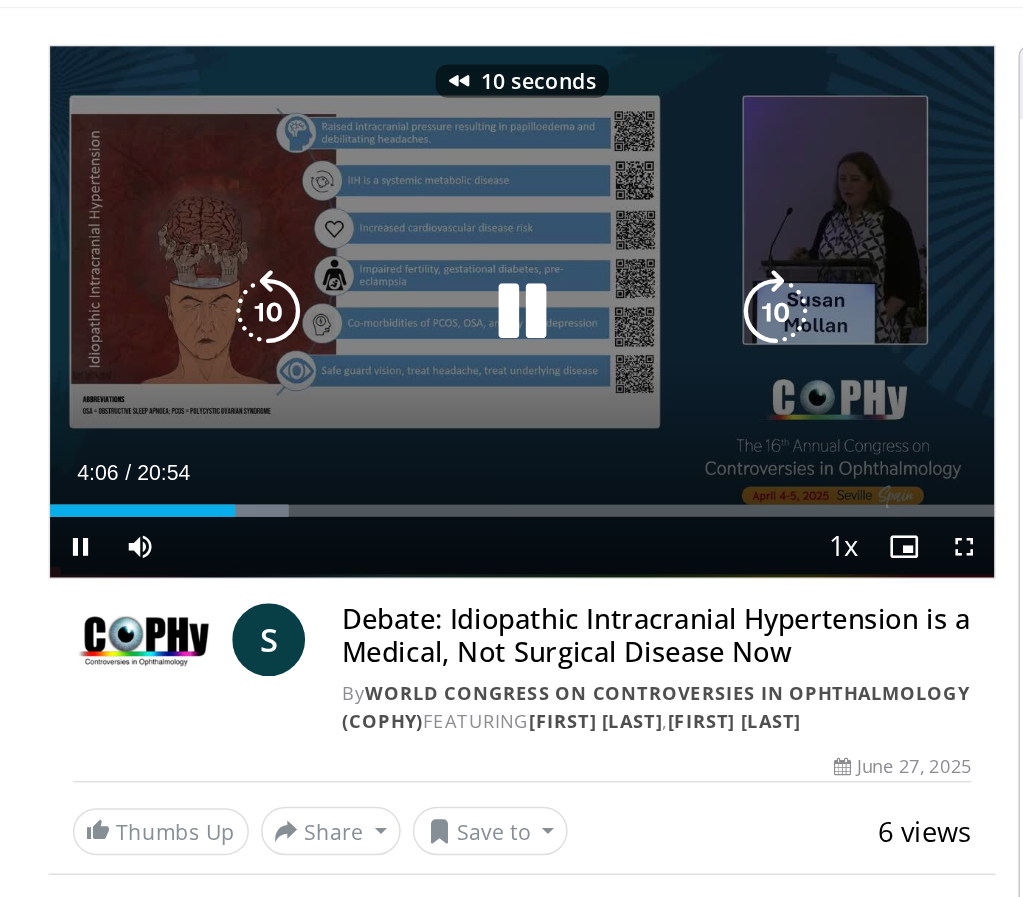 click at bounding box center (344, 330) 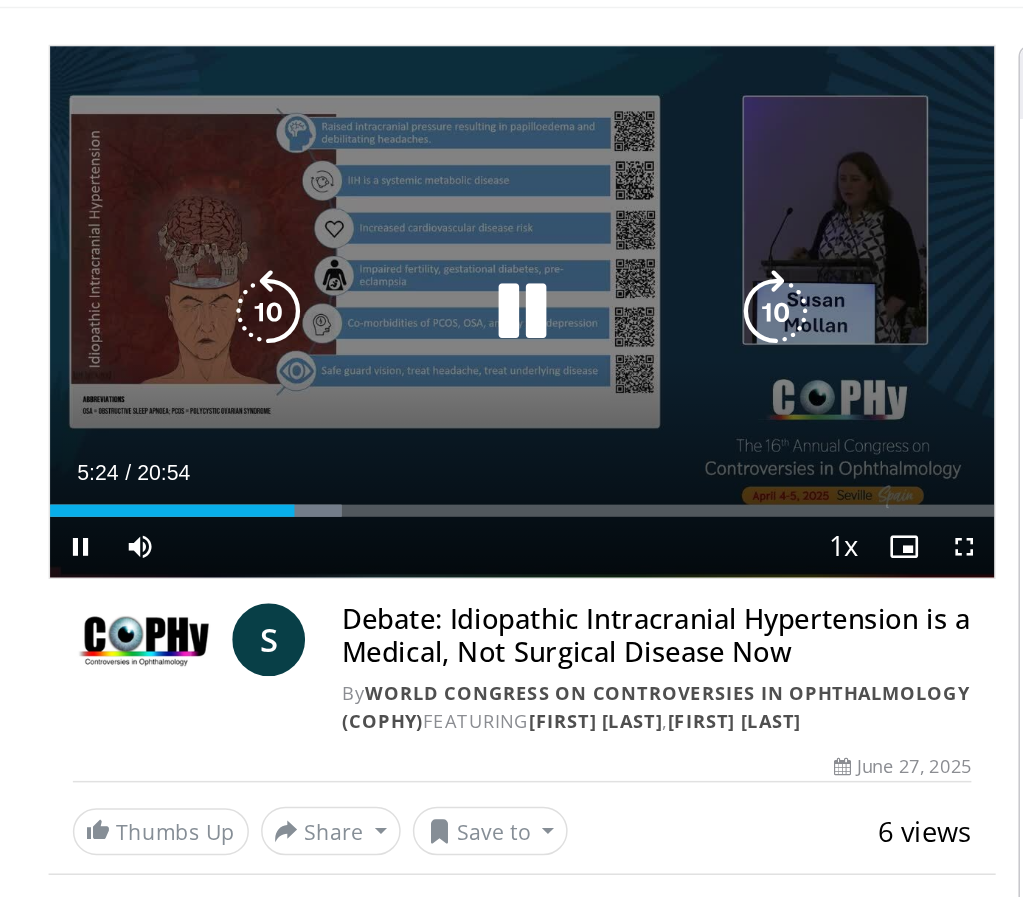 click at bounding box center (344, 330) 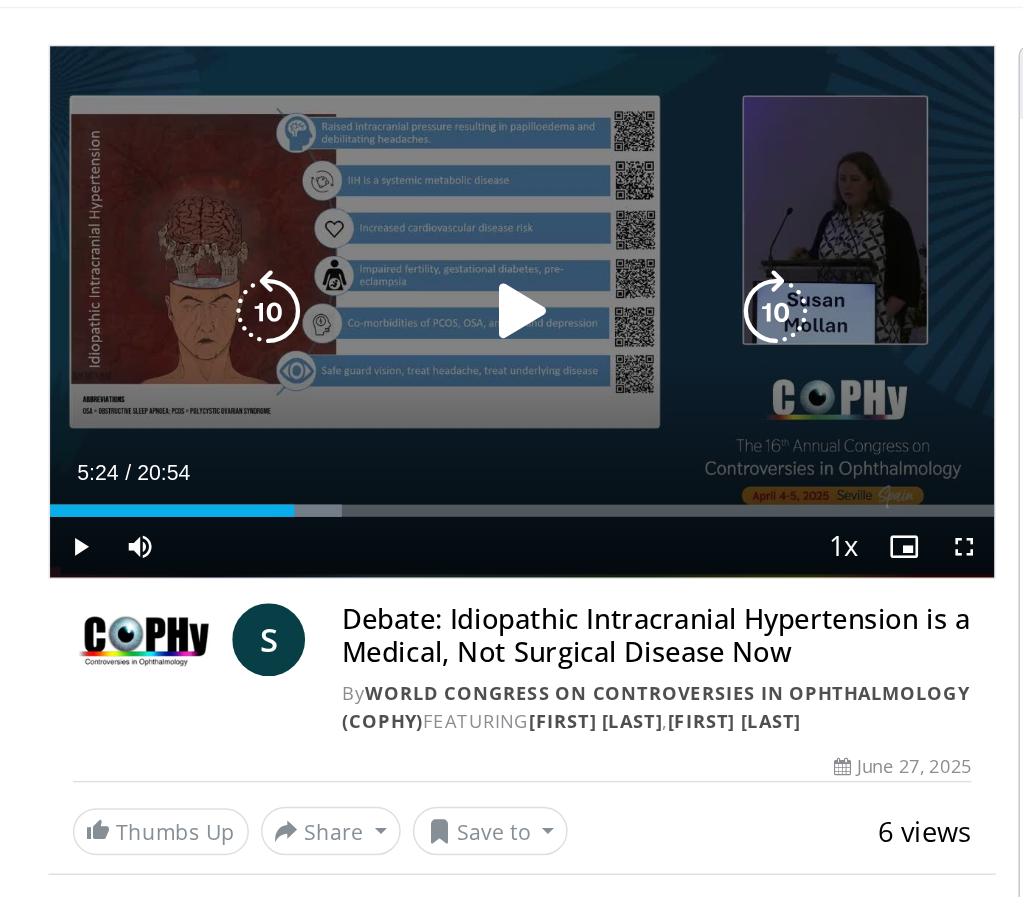 click at bounding box center (344, 330) 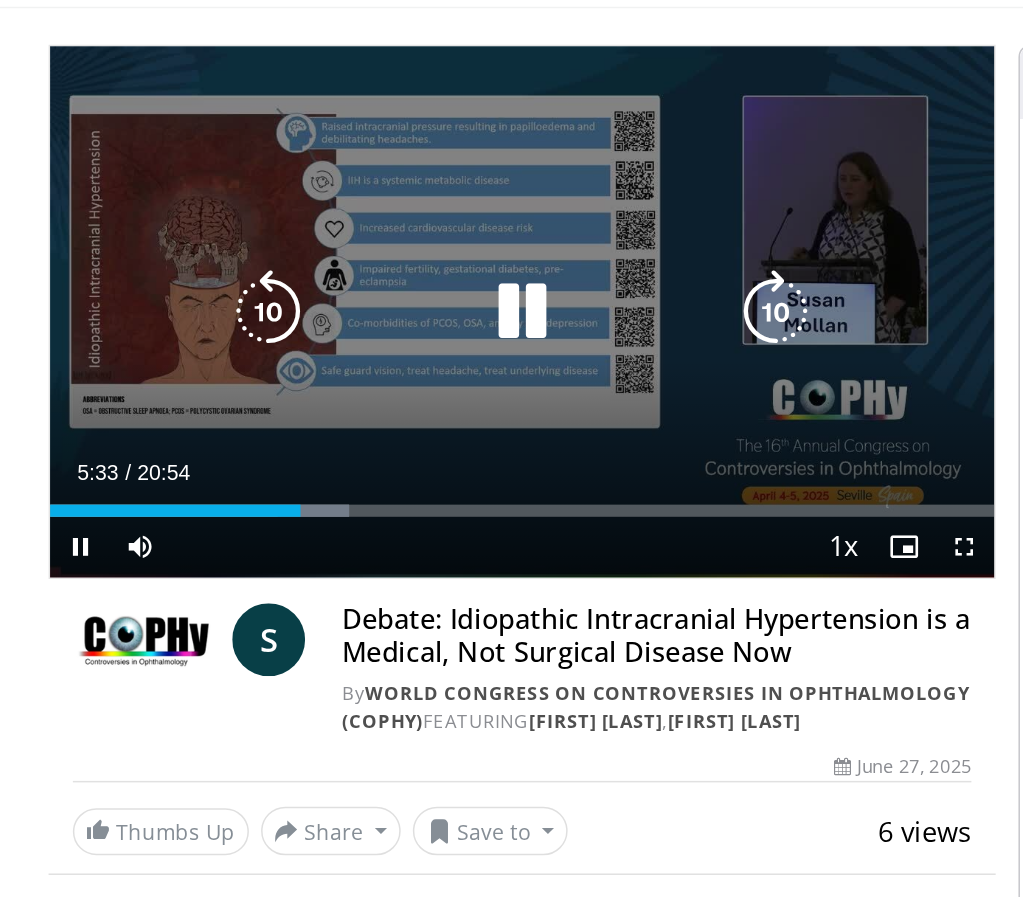 click on "10 seconds
Tap to unmute" at bounding box center (344, 330) 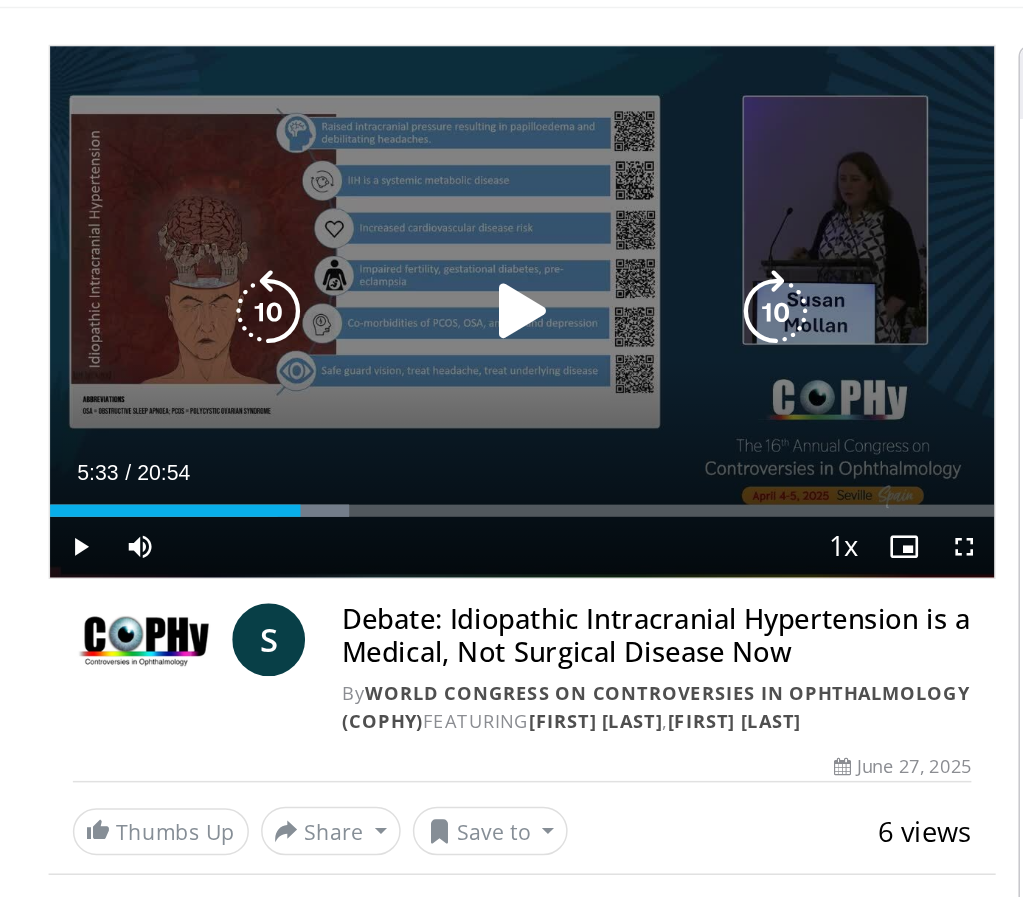 click at bounding box center (344, 330) 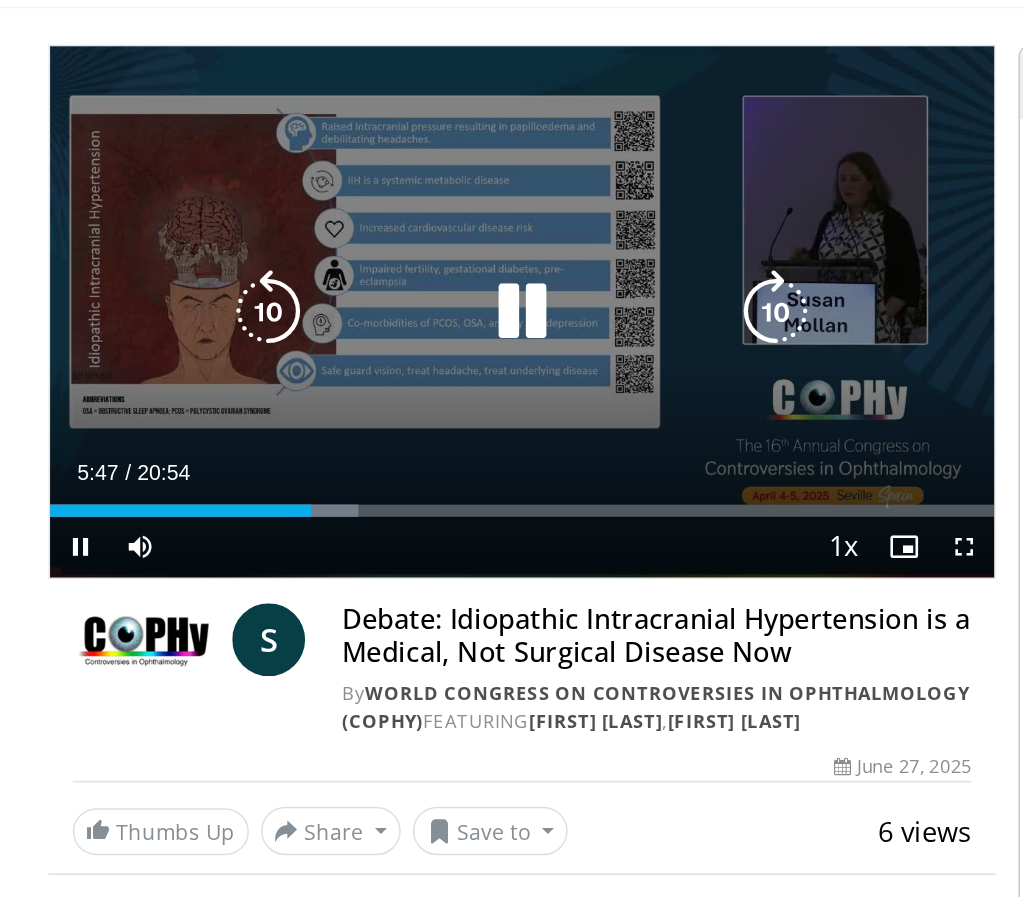 click at bounding box center (344, 330) 